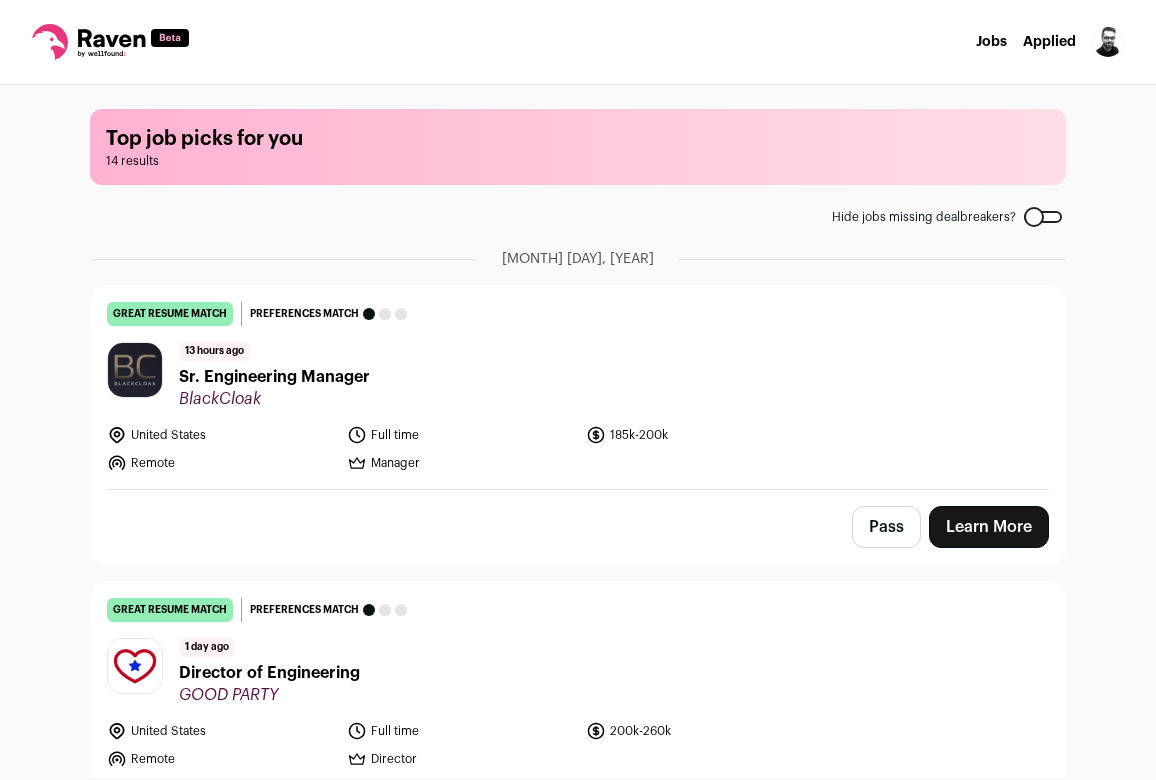 scroll, scrollTop: 0, scrollLeft: 0, axis: both 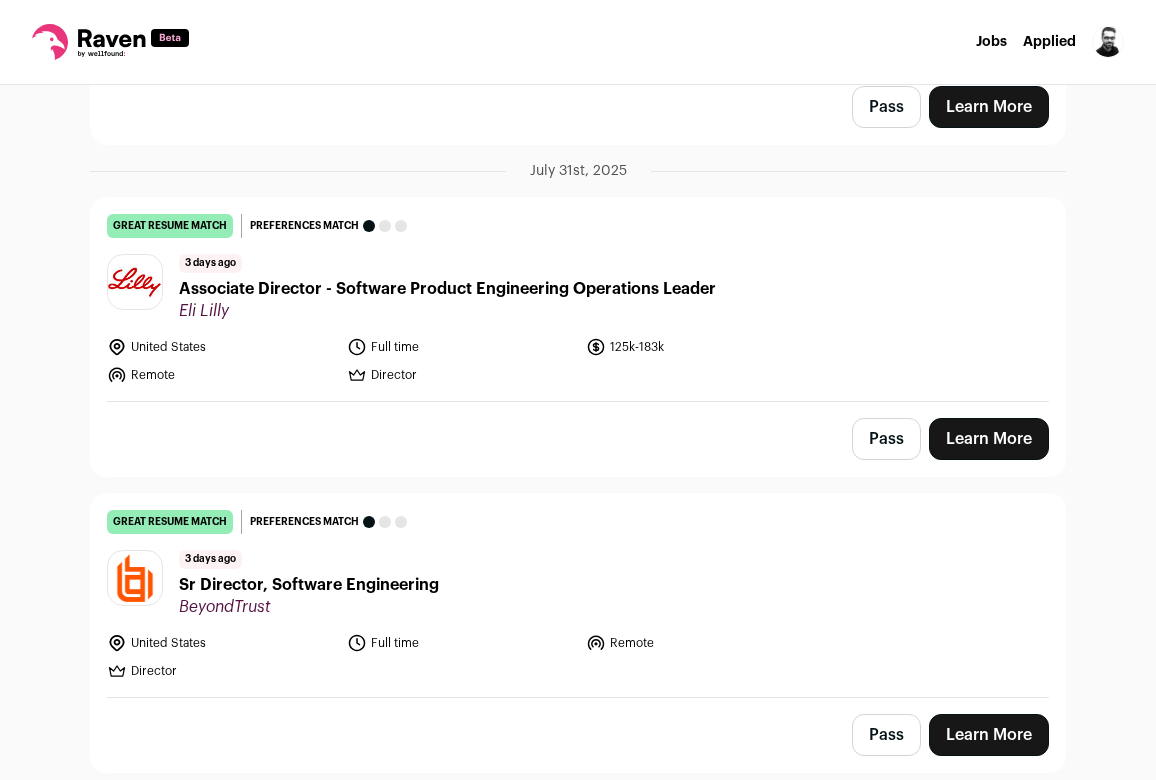 click on "Pass" at bounding box center [886, 439] 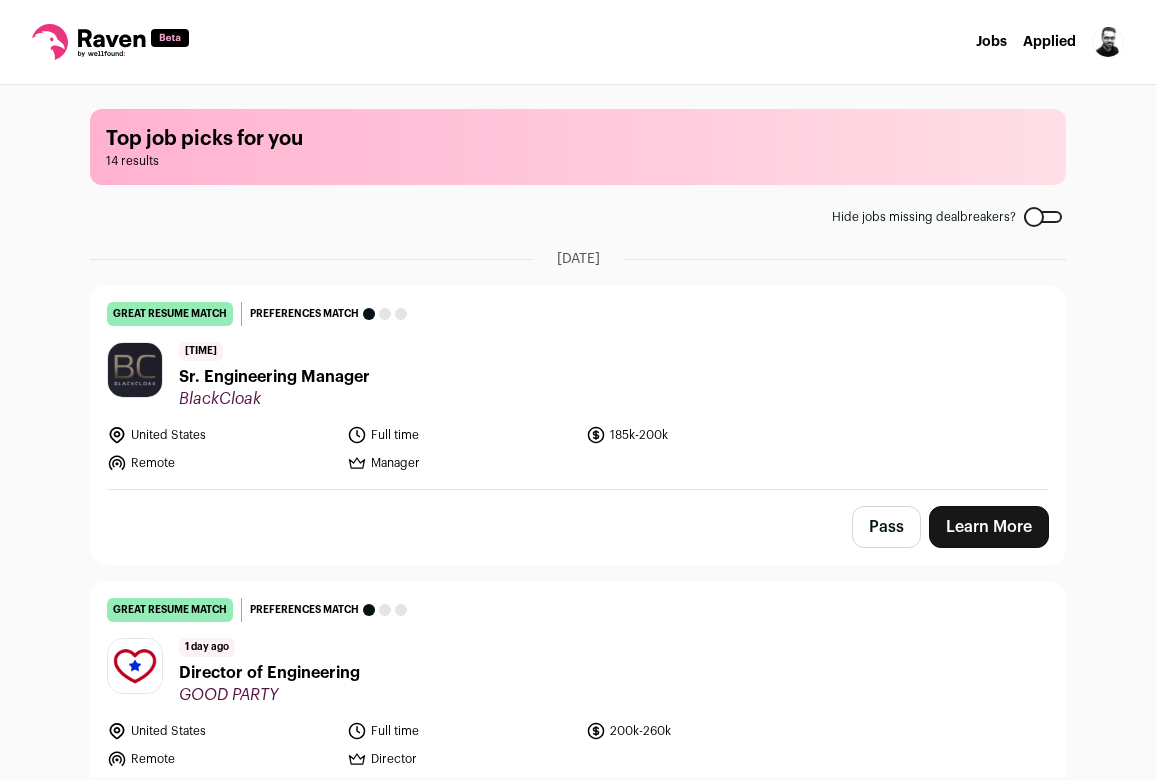 scroll, scrollTop: 0, scrollLeft: 0, axis: both 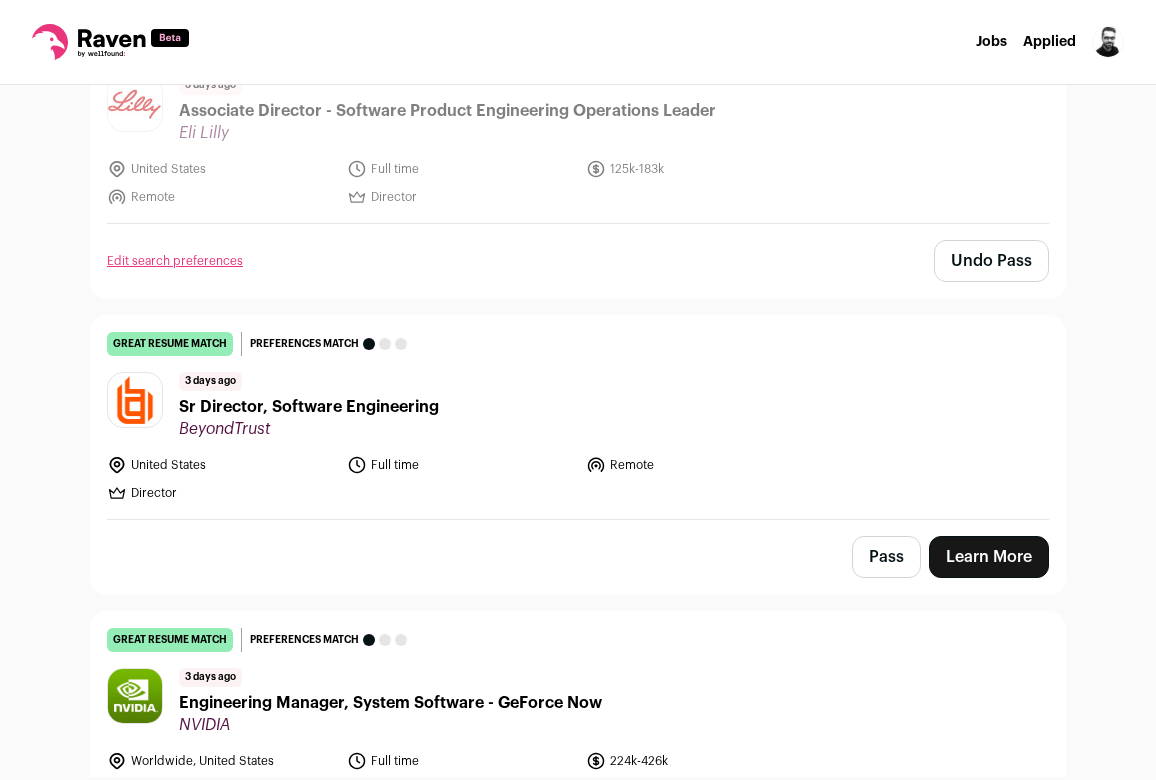 click on "Pass" at bounding box center (886, 557) 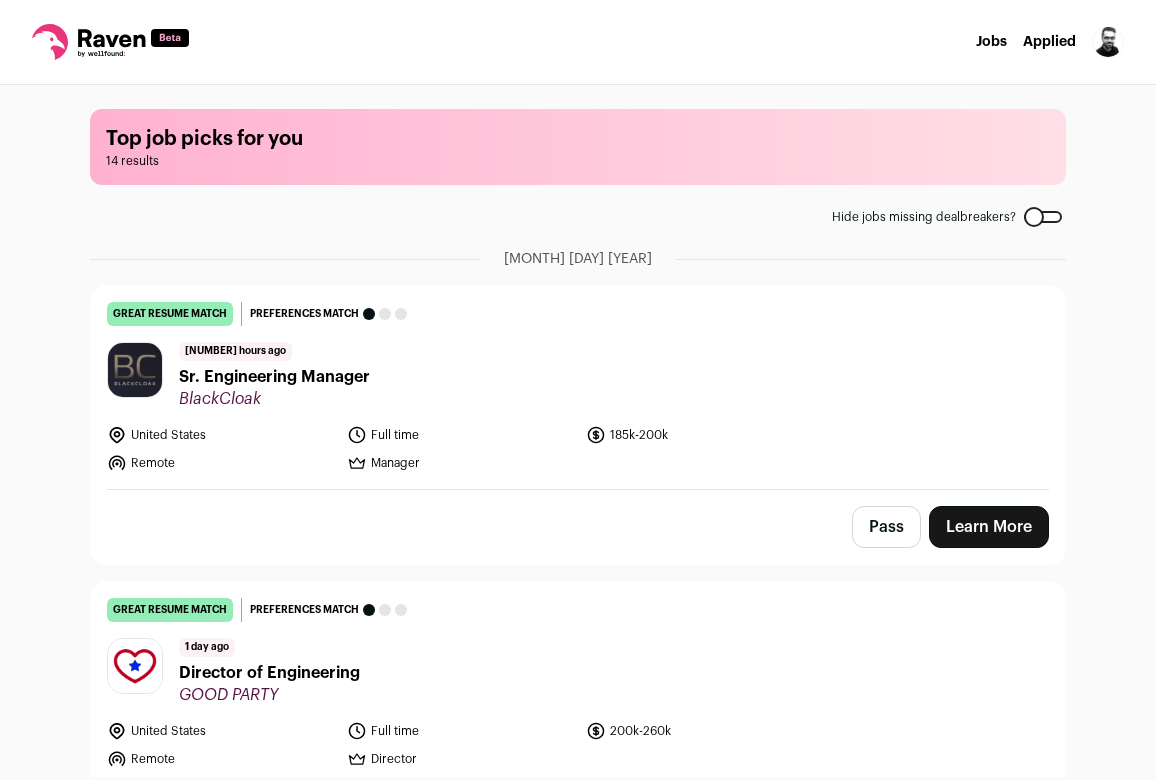 scroll, scrollTop: 0, scrollLeft: 0, axis: both 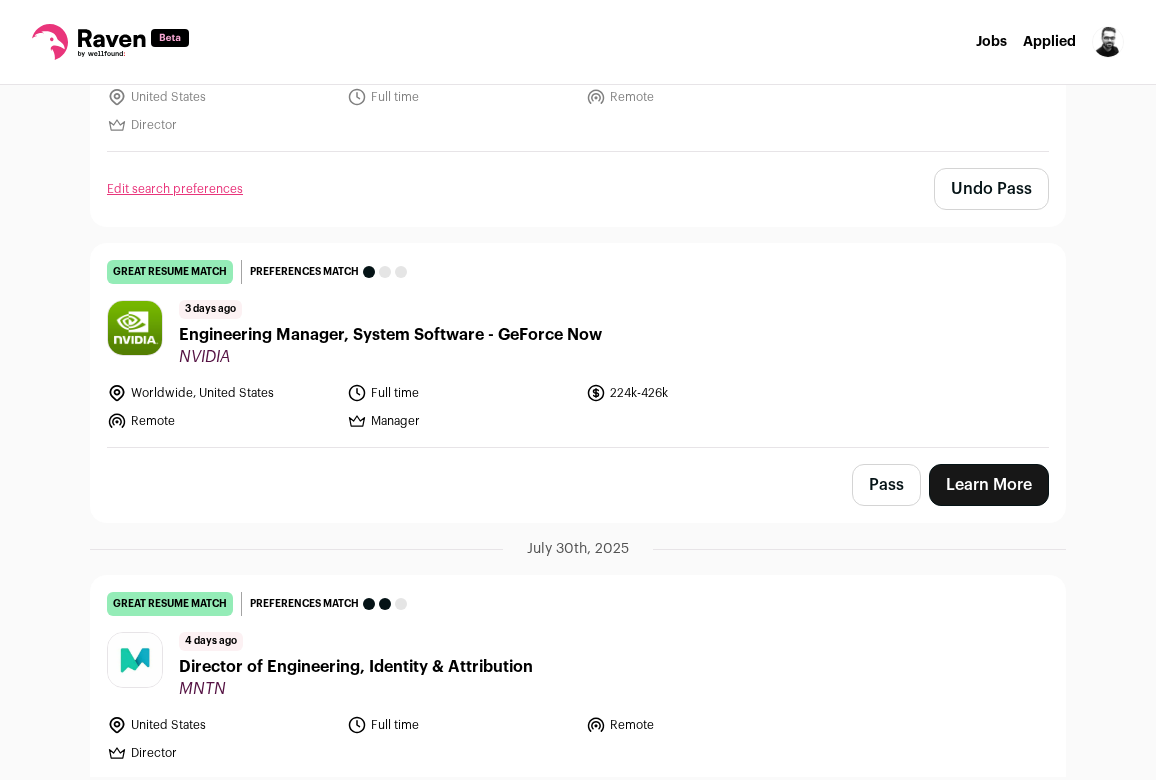 click on "Pass" at bounding box center [886, 485] 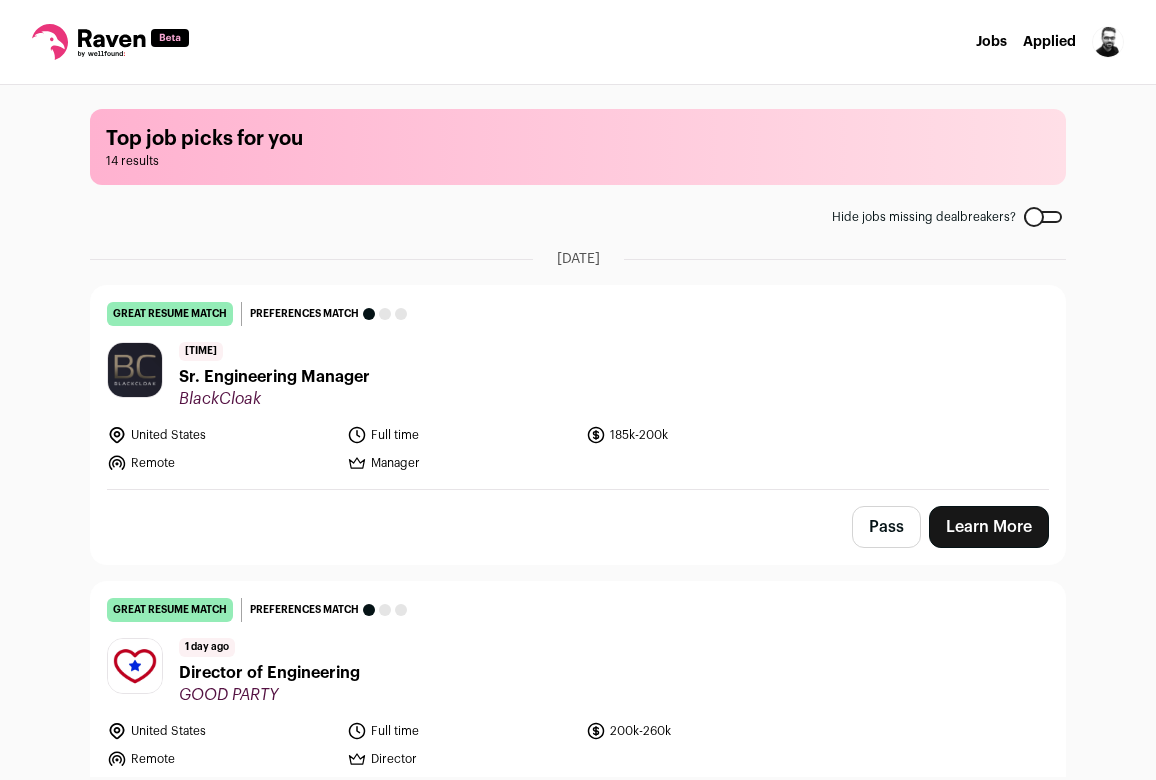 scroll, scrollTop: 0, scrollLeft: 0, axis: both 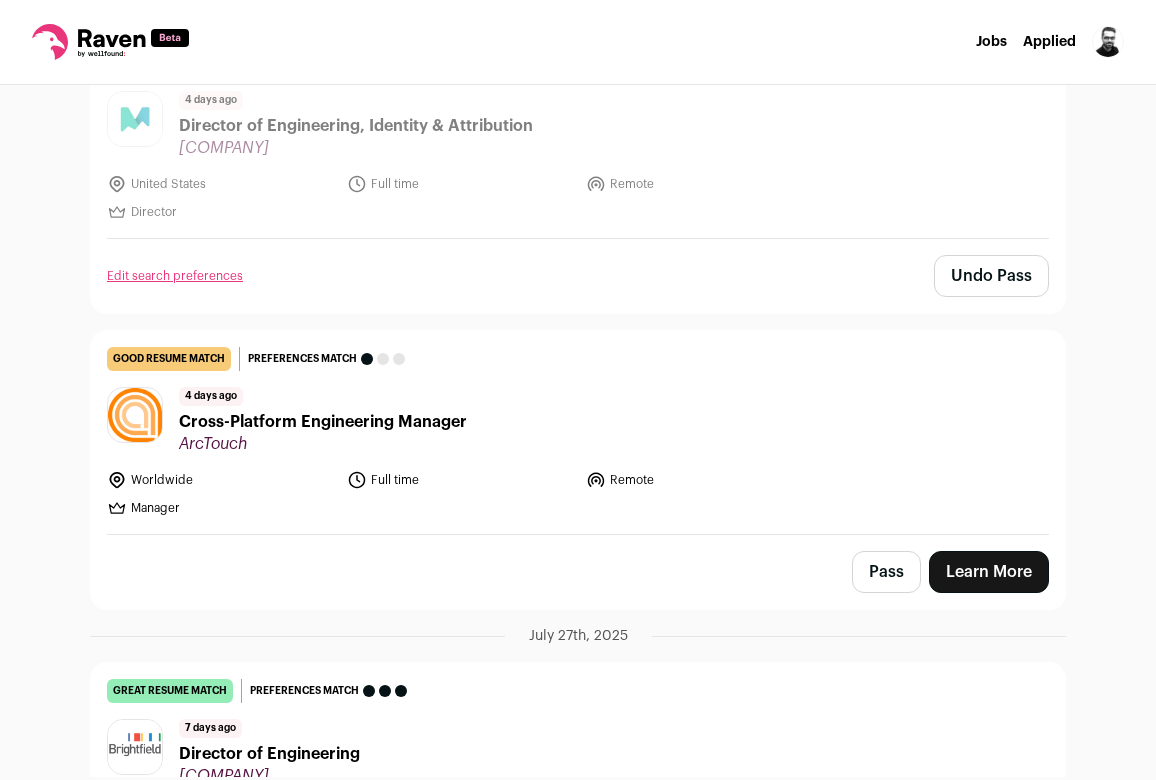 click on "Pass" at bounding box center (886, 572) 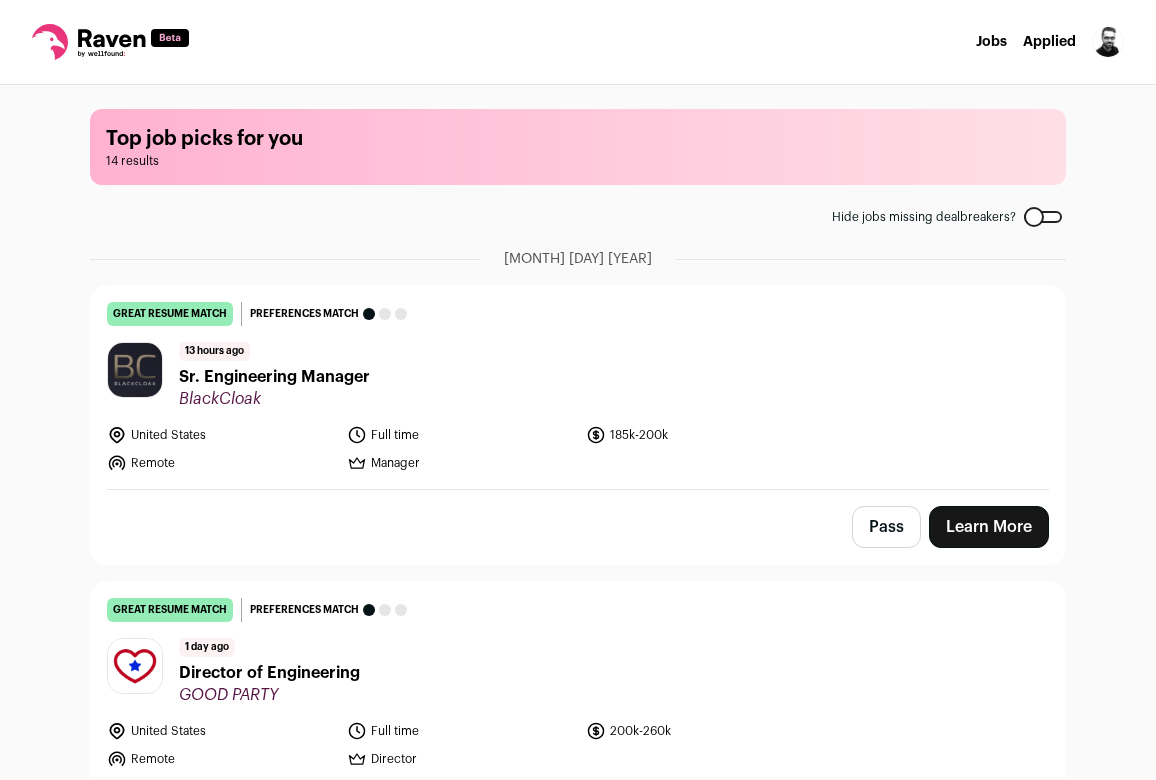 scroll, scrollTop: 0, scrollLeft: 0, axis: both 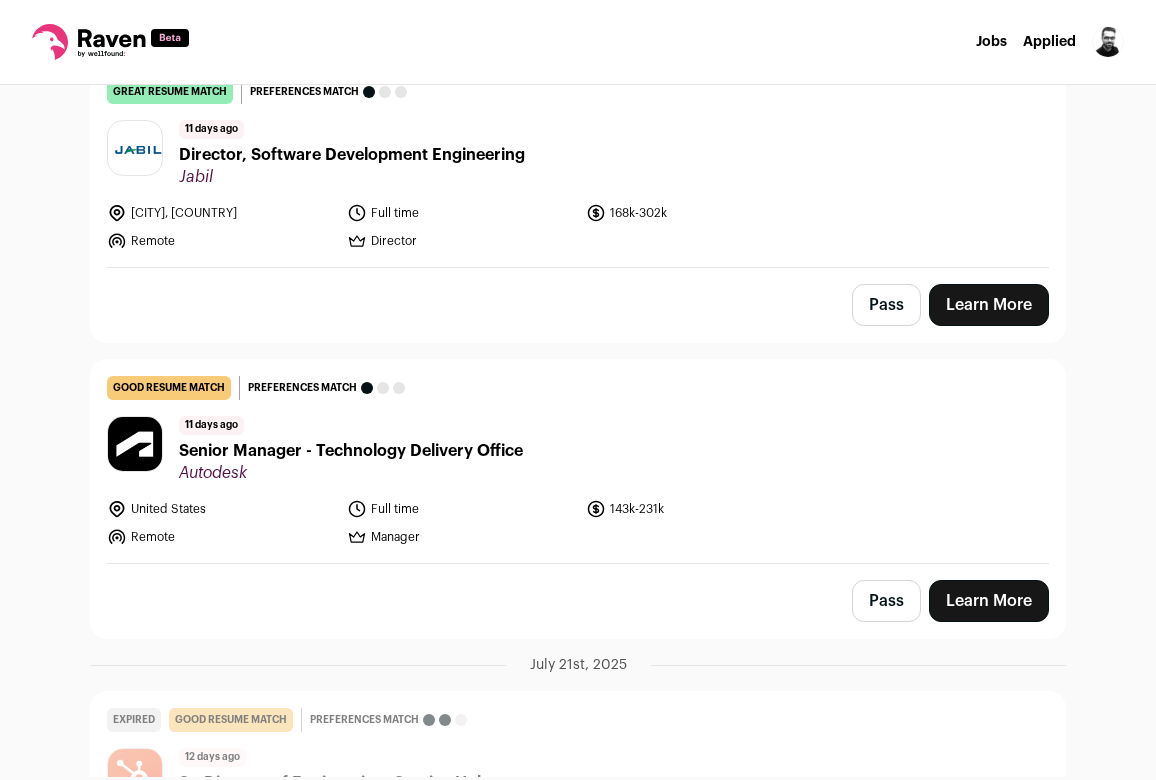 click on "Senior Manager - Technology Delivery Office" at bounding box center (351, 451) 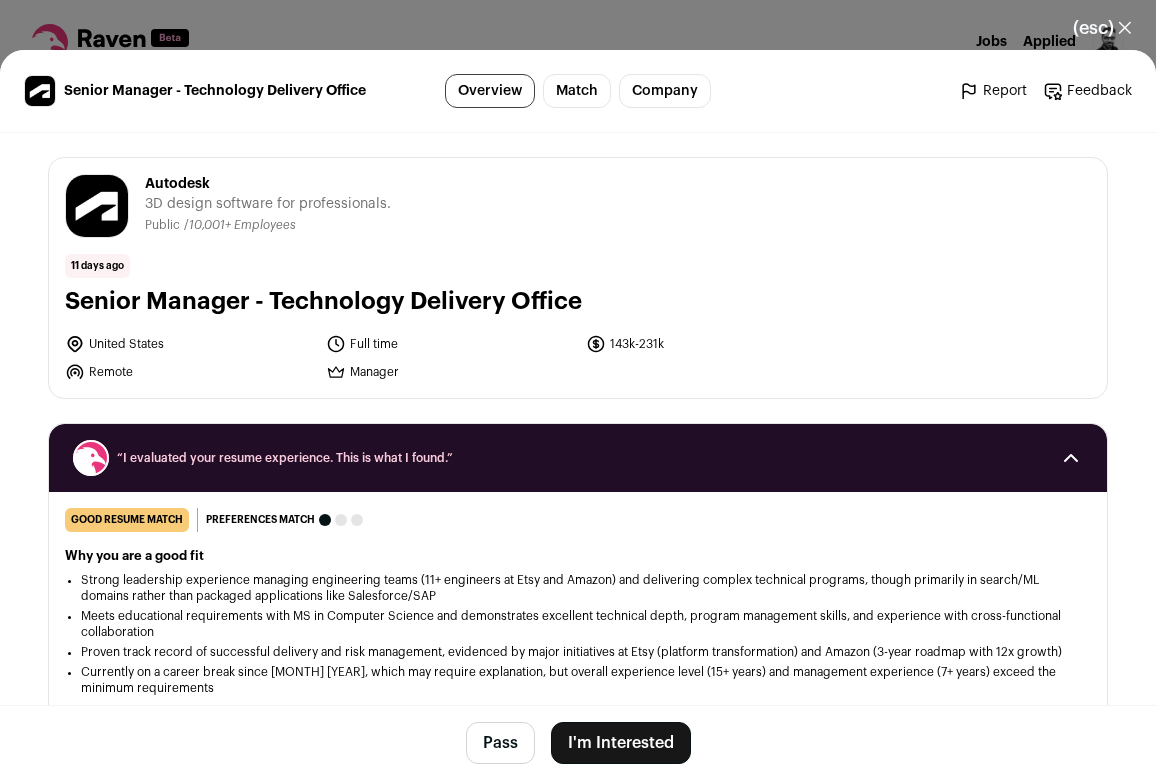 scroll, scrollTop: 0, scrollLeft: 0, axis: both 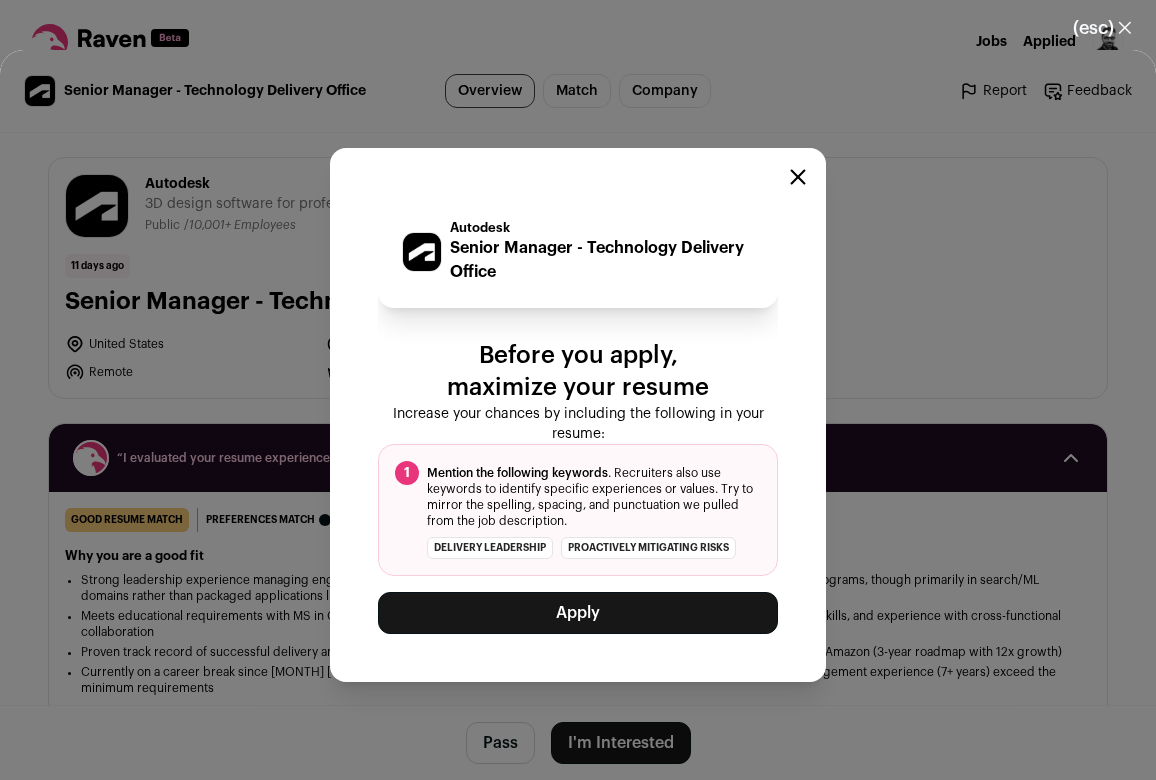click on "Apply" at bounding box center [578, 613] 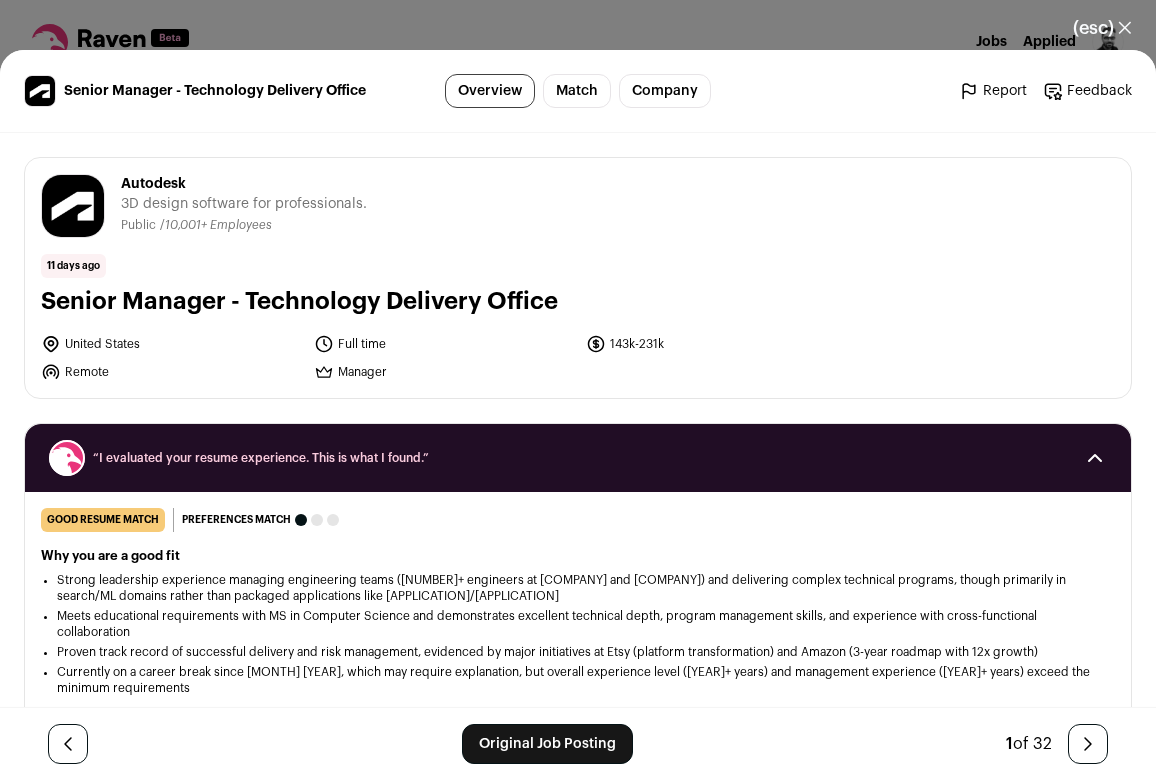 scroll, scrollTop: 0, scrollLeft: 0, axis: both 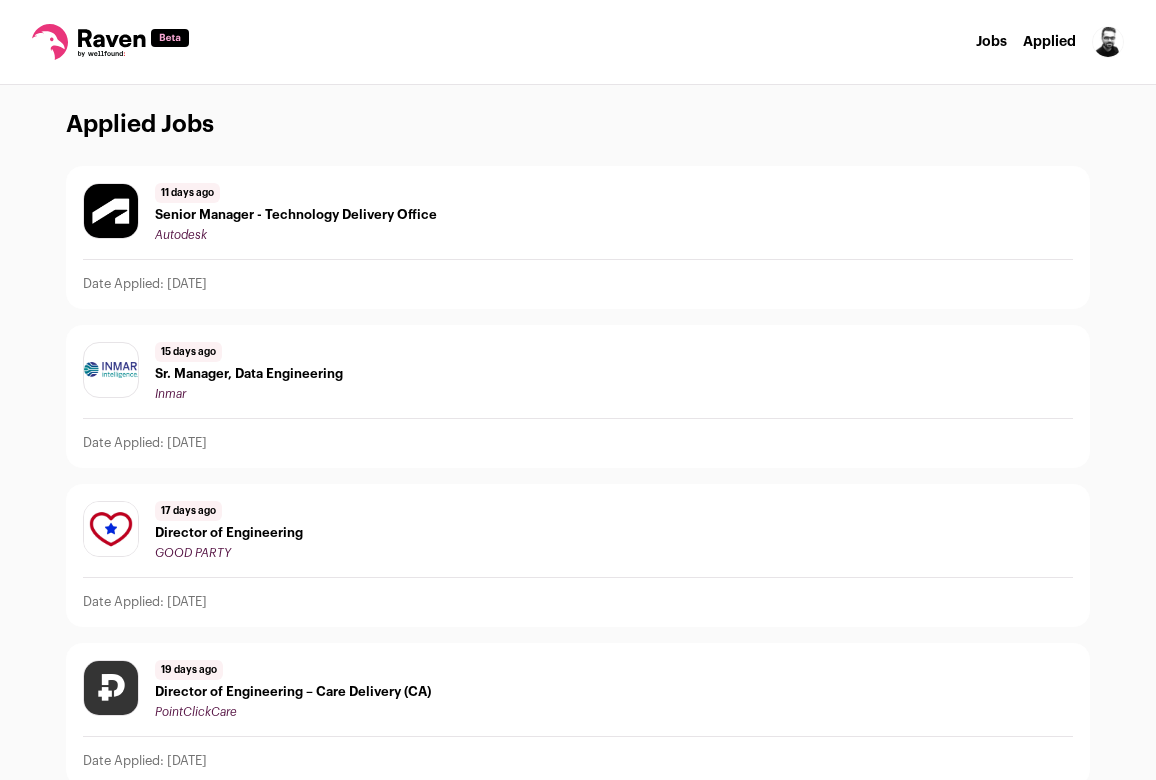 click on "Jobs" at bounding box center (991, 42) 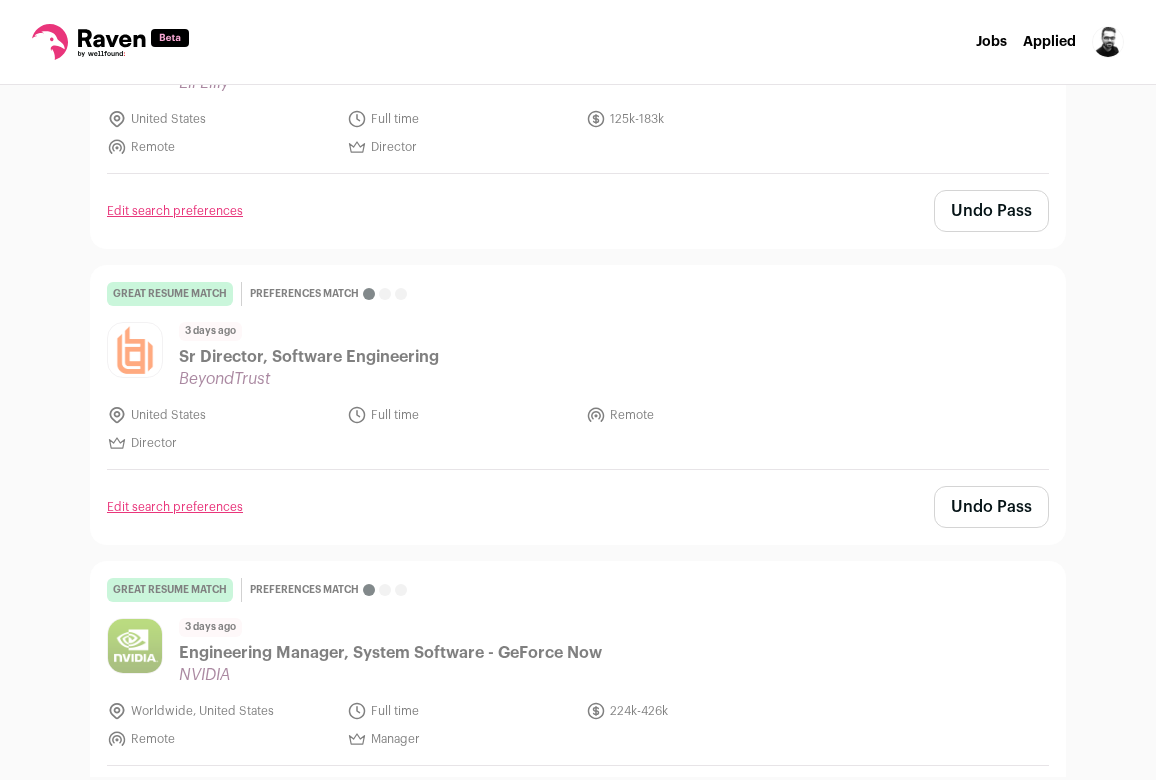scroll, scrollTop: 0, scrollLeft: 0, axis: both 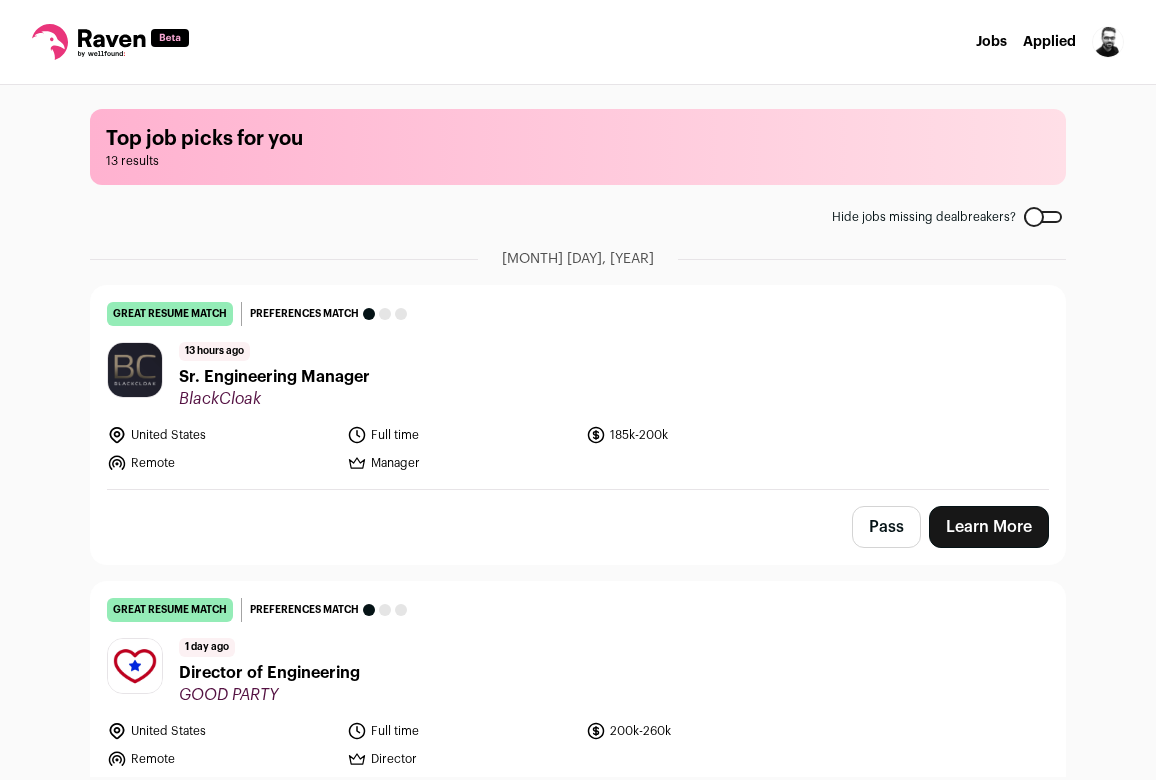 click on "Learn More" at bounding box center [989, 527] 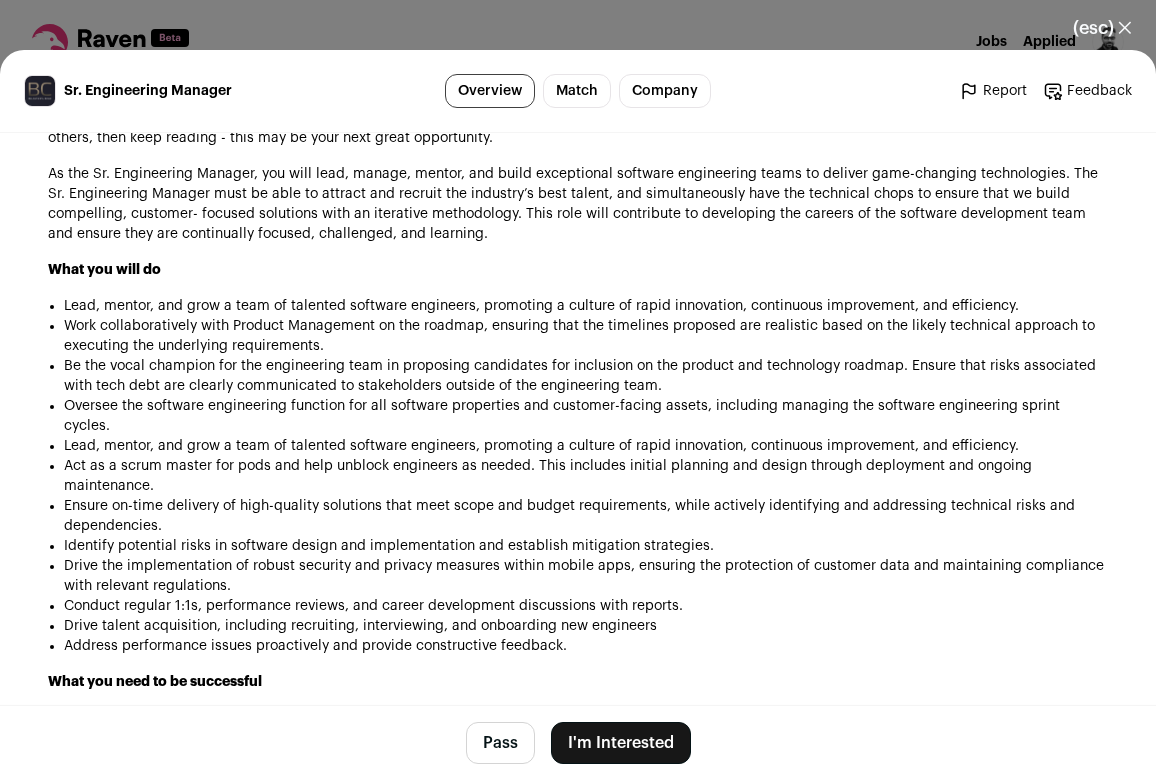 scroll, scrollTop: 1104, scrollLeft: 0, axis: vertical 